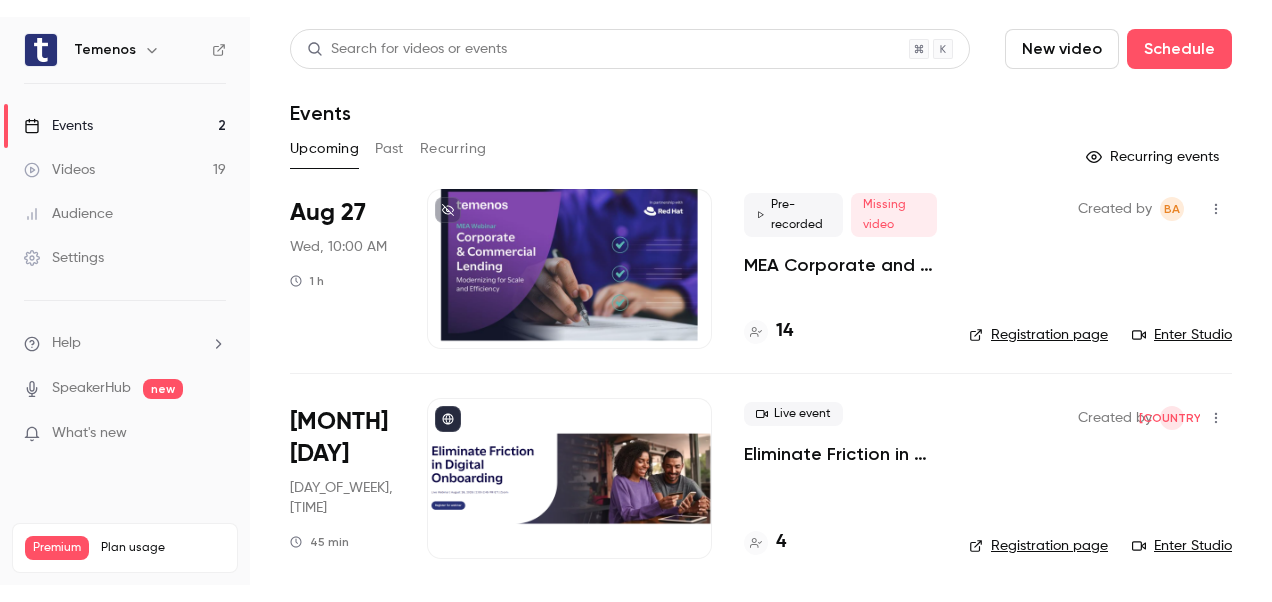 scroll, scrollTop: 0, scrollLeft: 0, axis: both 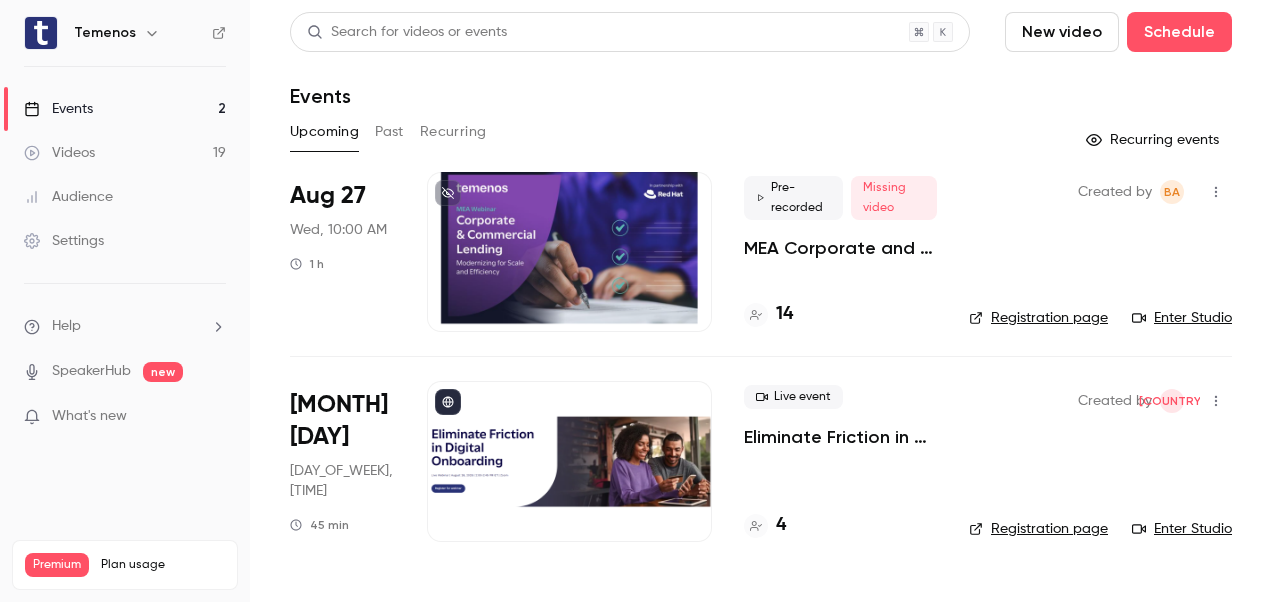 click on "14" at bounding box center (784, 314) 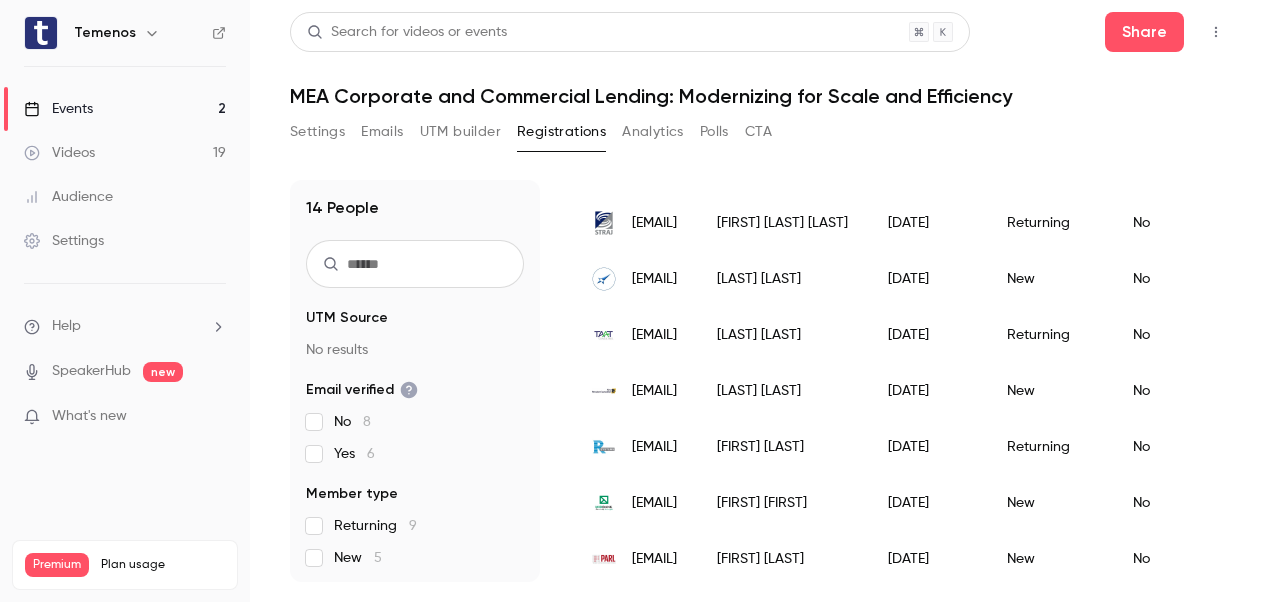scroll, scrollTop: 500, scrollLeft: 0, axis: vertical 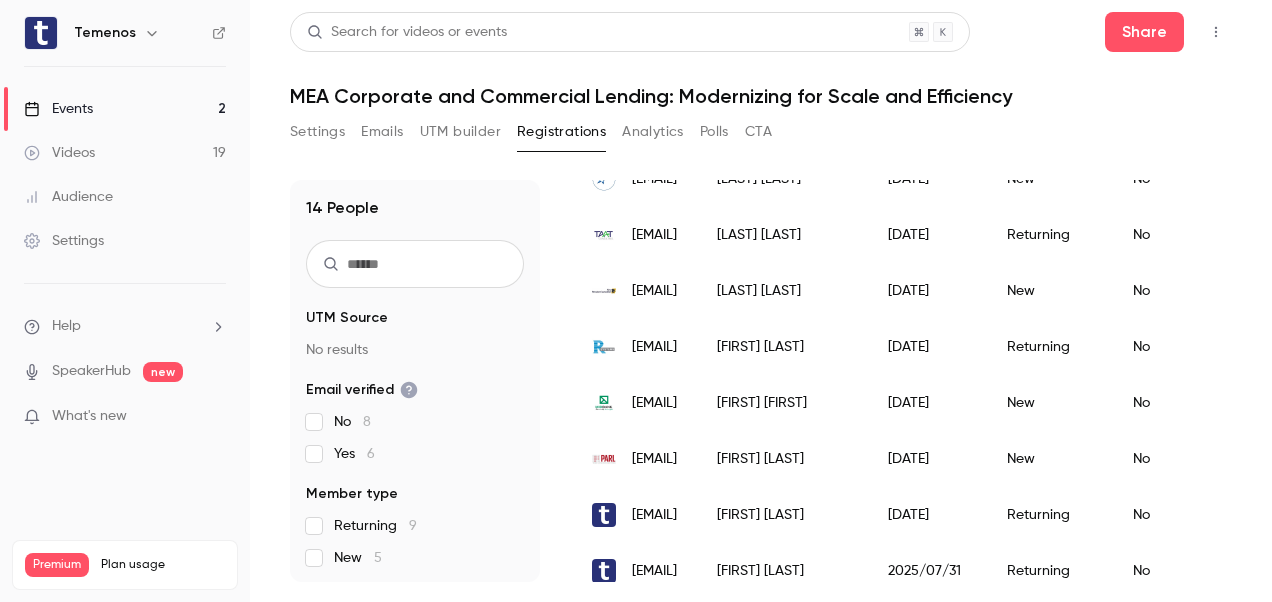 click on "Events" at bounding box center (58, 109) 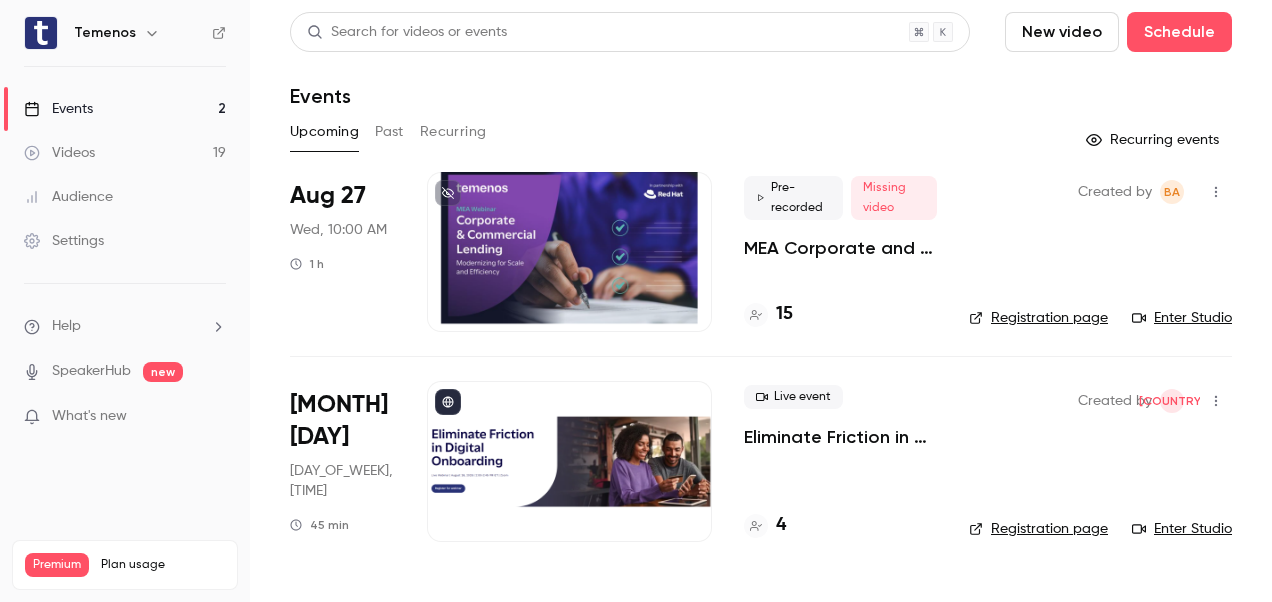 click on "15" at bounding box center (784, 314) 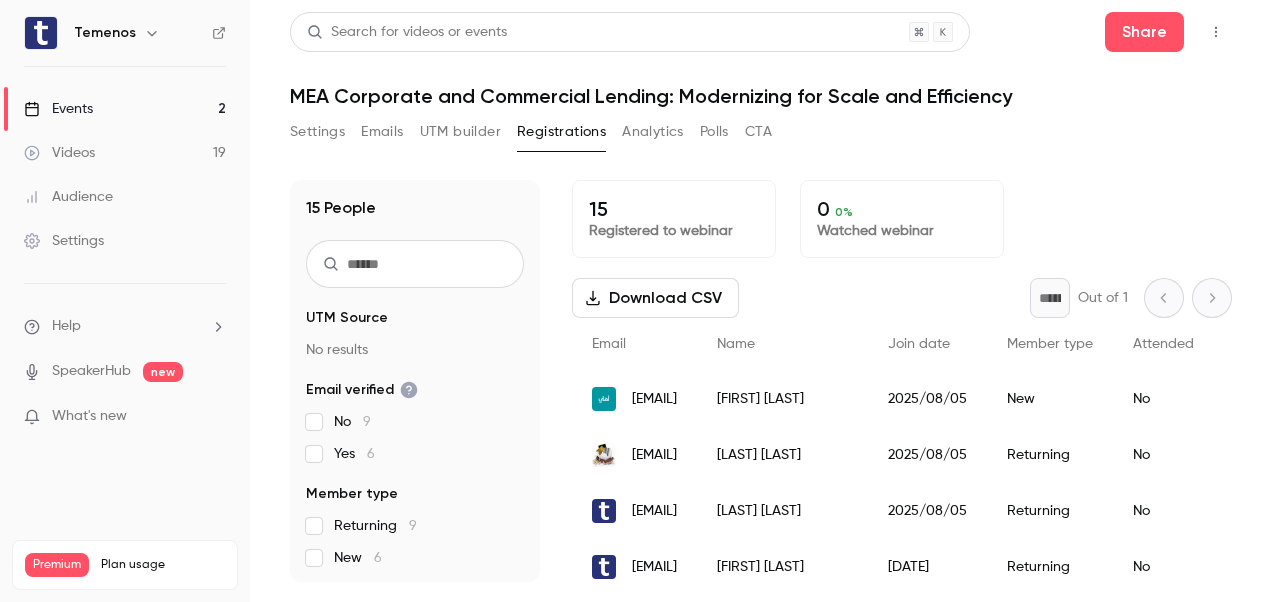 click on "Events 2" at bounding box center [125, 109] 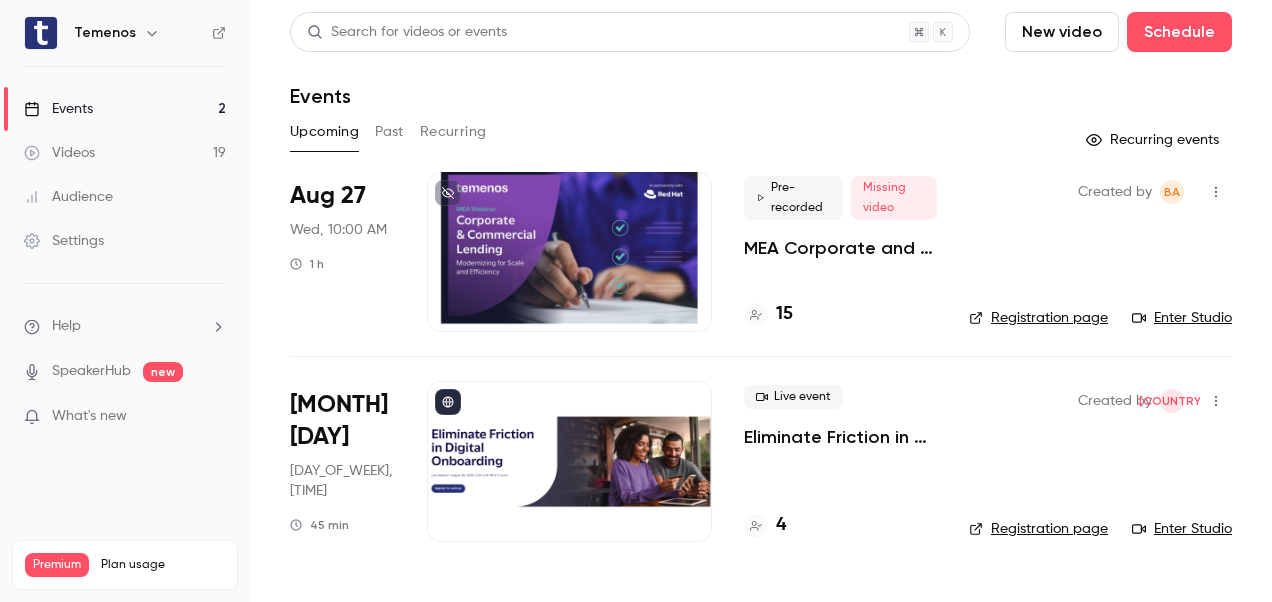 click at bounding box center [569, 252] 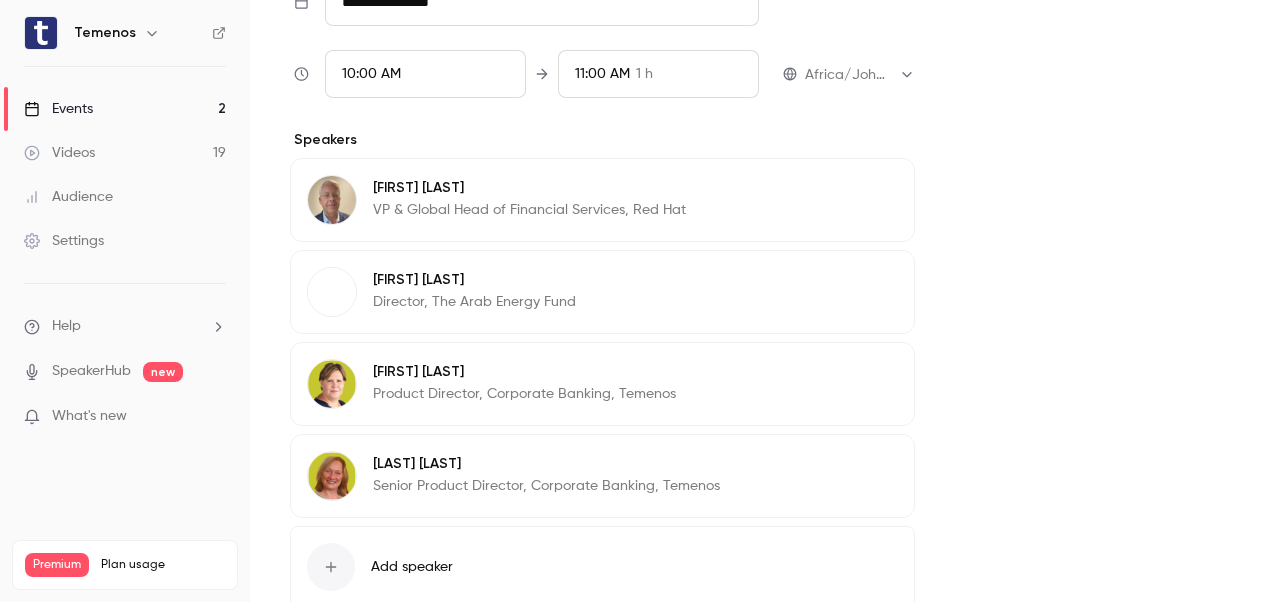 scroll, scrollTop: 1736, scrollLeft: 0, axis: vertical 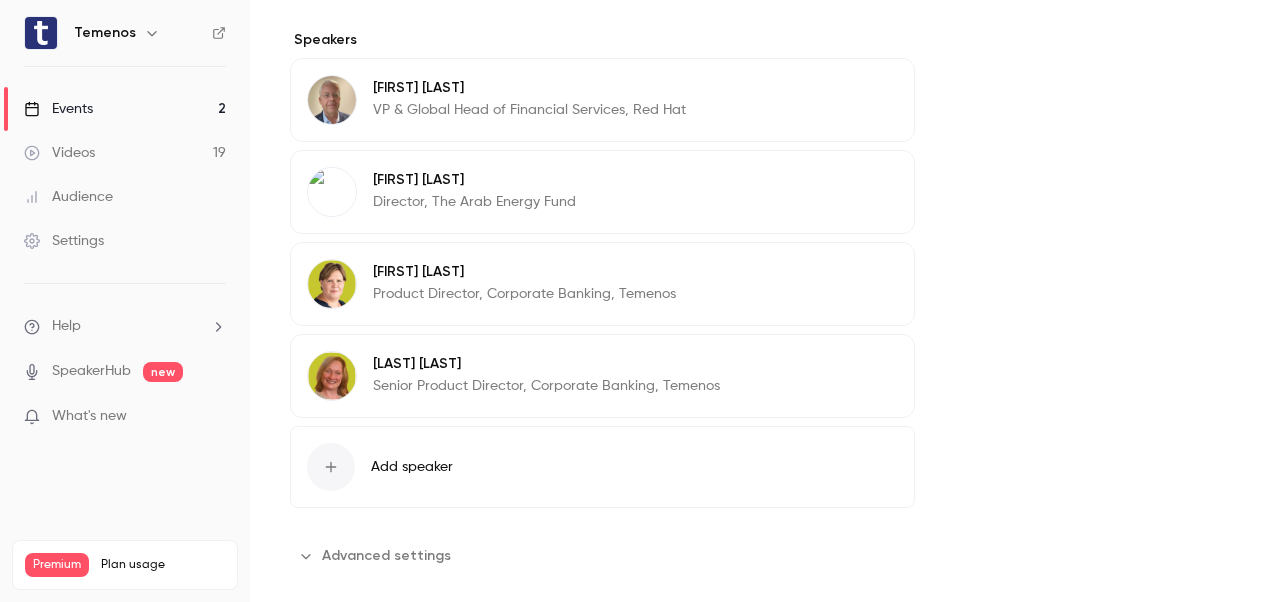 click 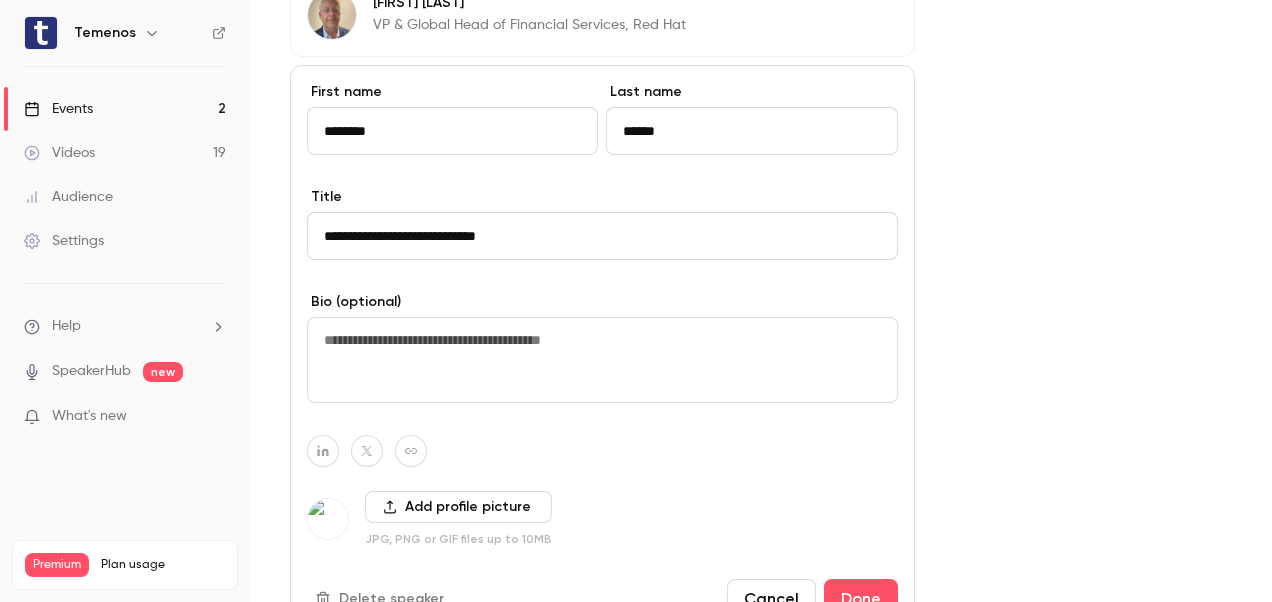 scroll, scrollTop: 1936, scrollLeft: 0, axis: vertical 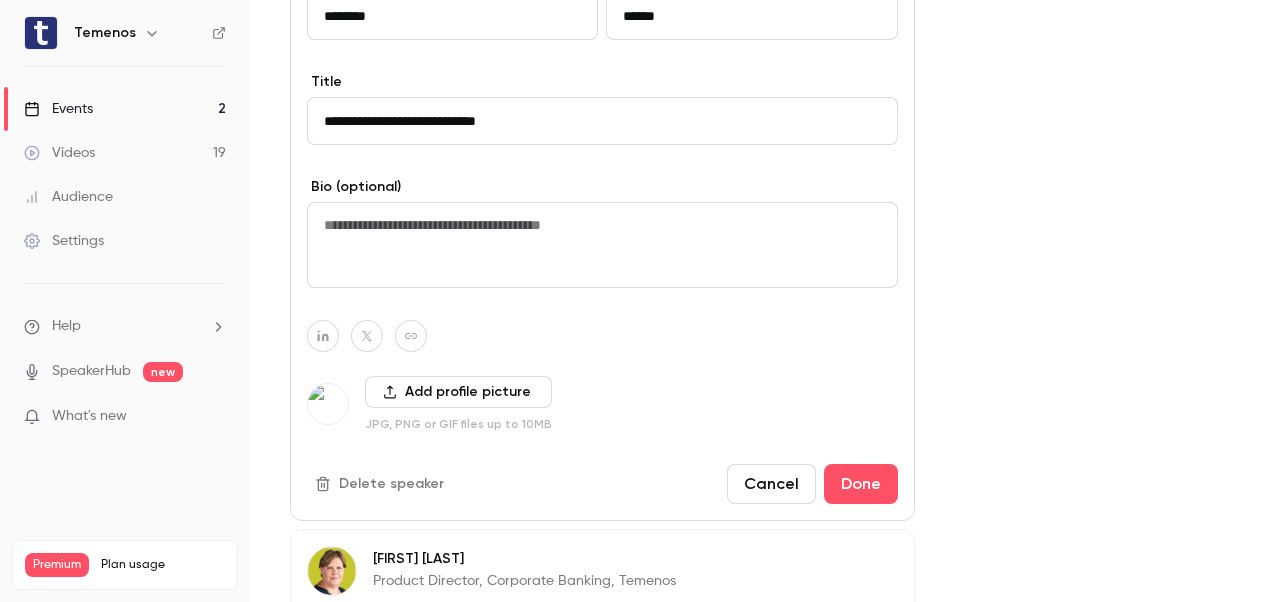 click on "Add profile picture" at bounding box center [458, 392] 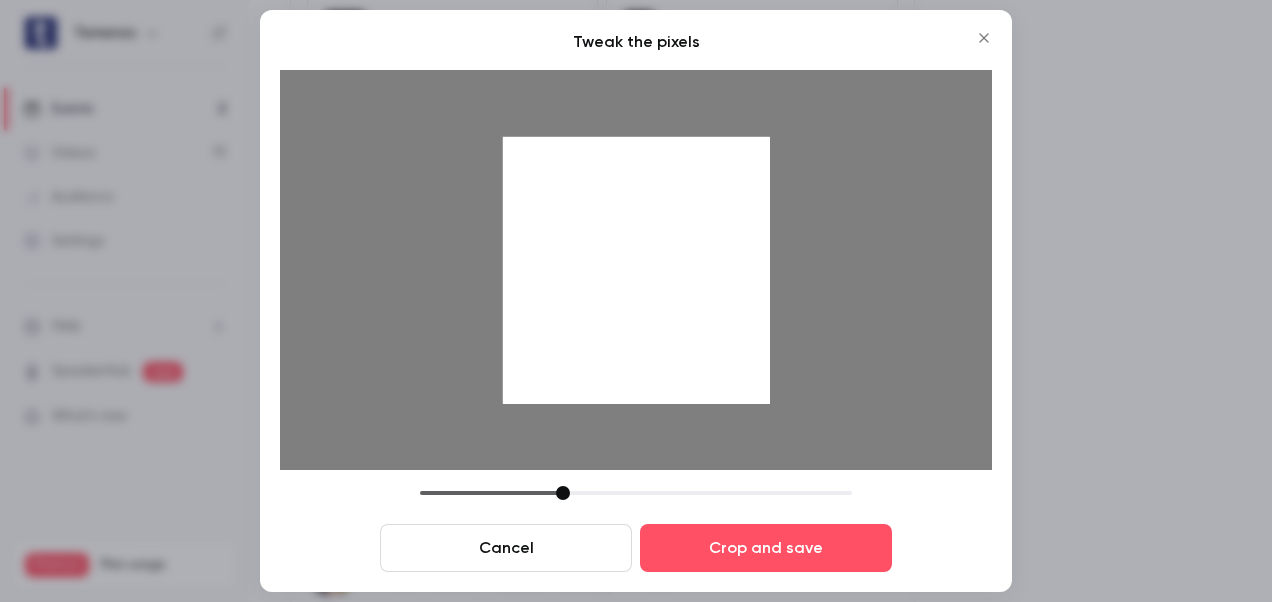 drag, startPoint x: 644, startPoint y: 312, endPoint x: 661, endPoint y: 366, distance: 56.61272 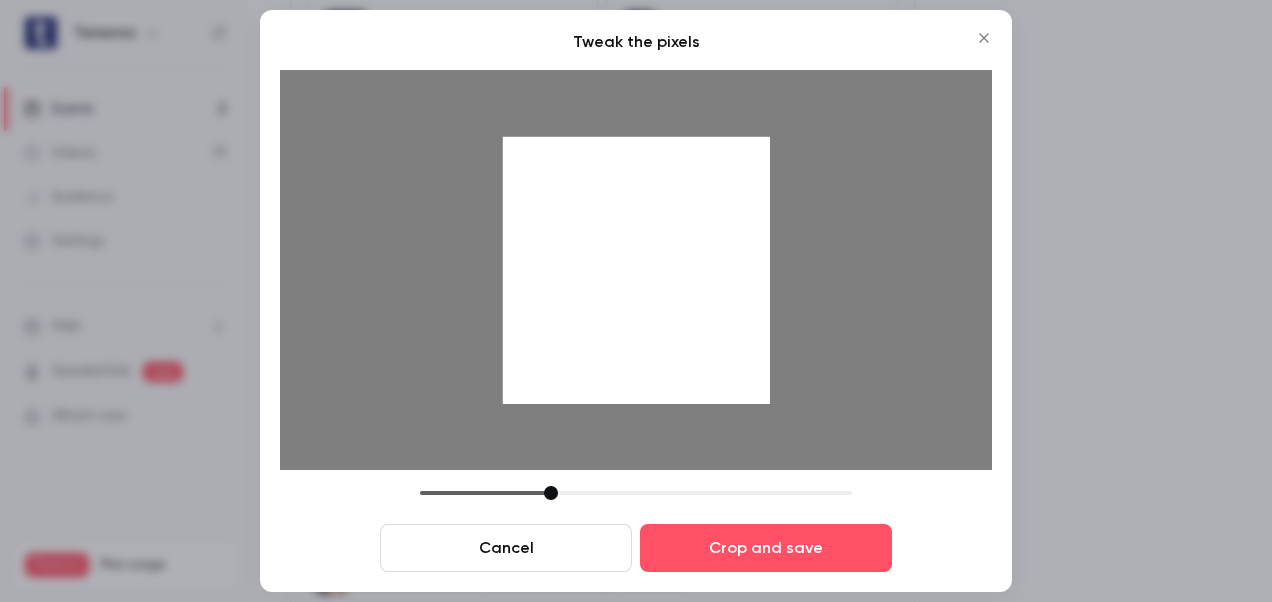 drag, startPoint x: 561, startPoint y: 497, endPoint x: 550, endPoint y: 497, distance: 11 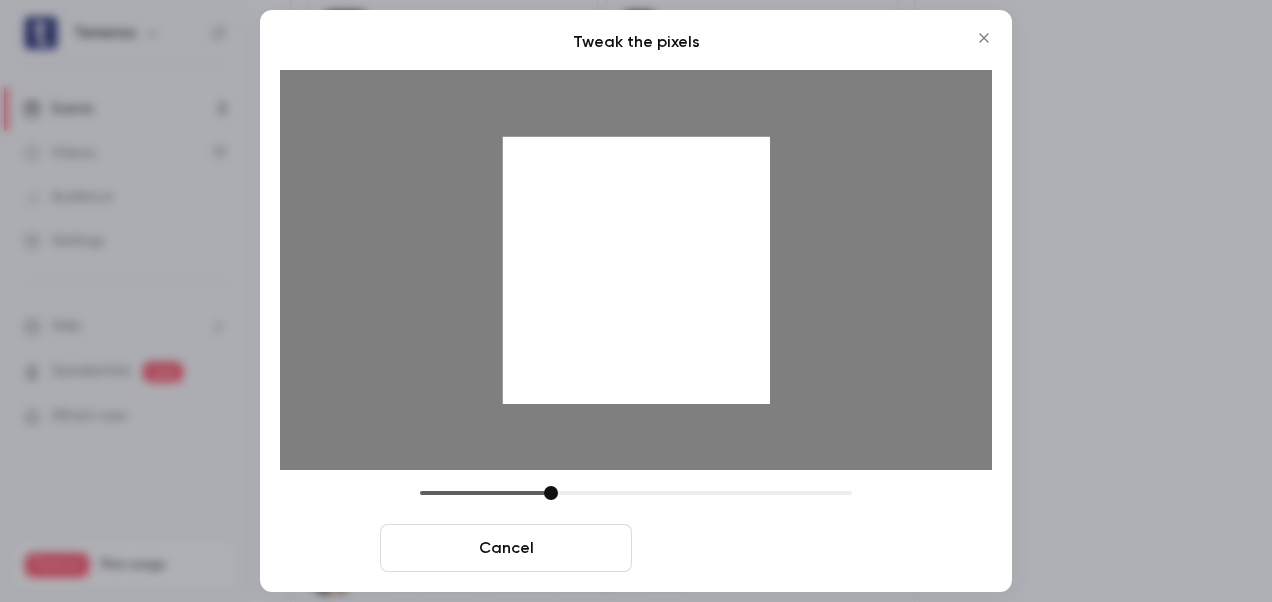 click on "Crop and save" at bounding box center [766, 548] 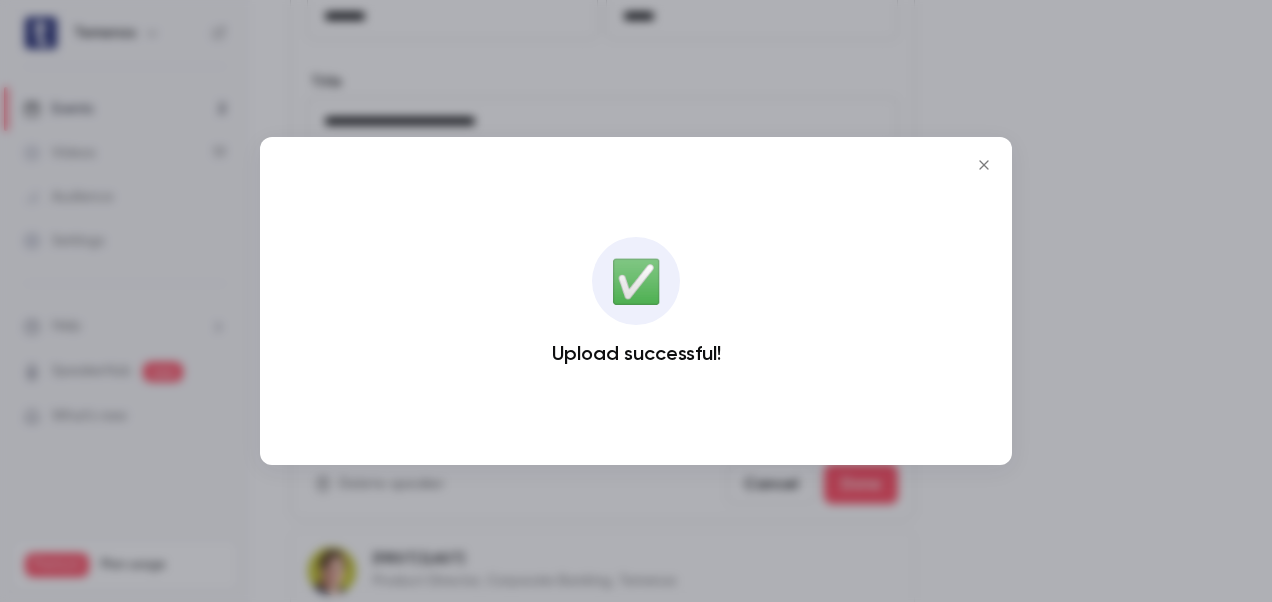 click 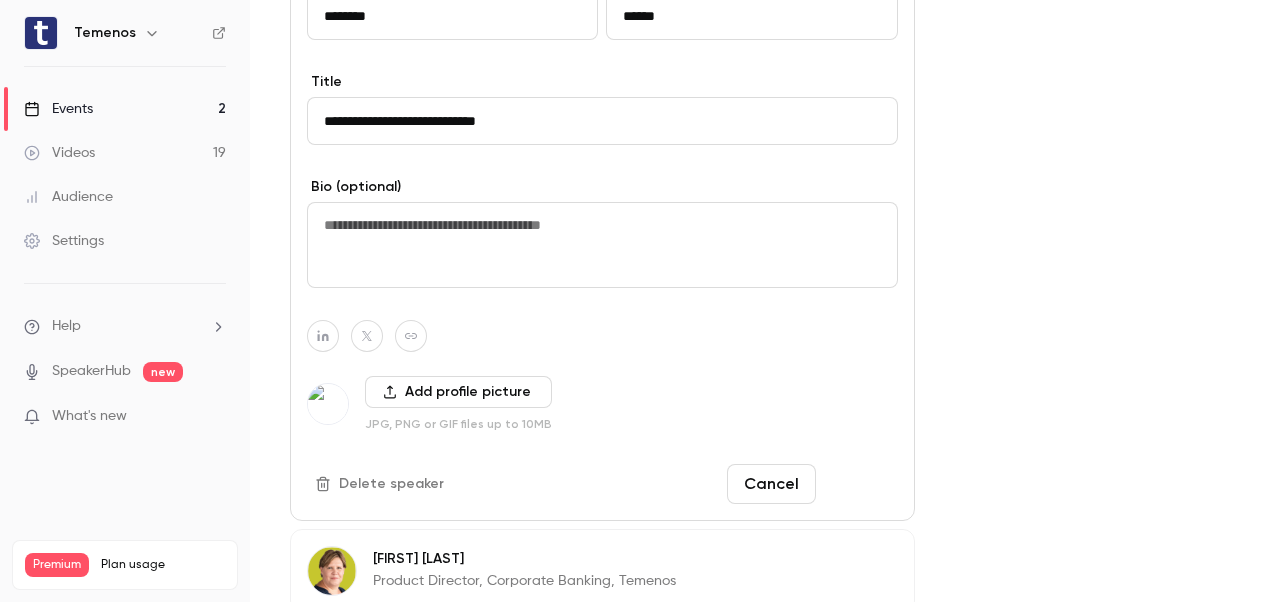 click on "Done" at bounding box center [861, 484] 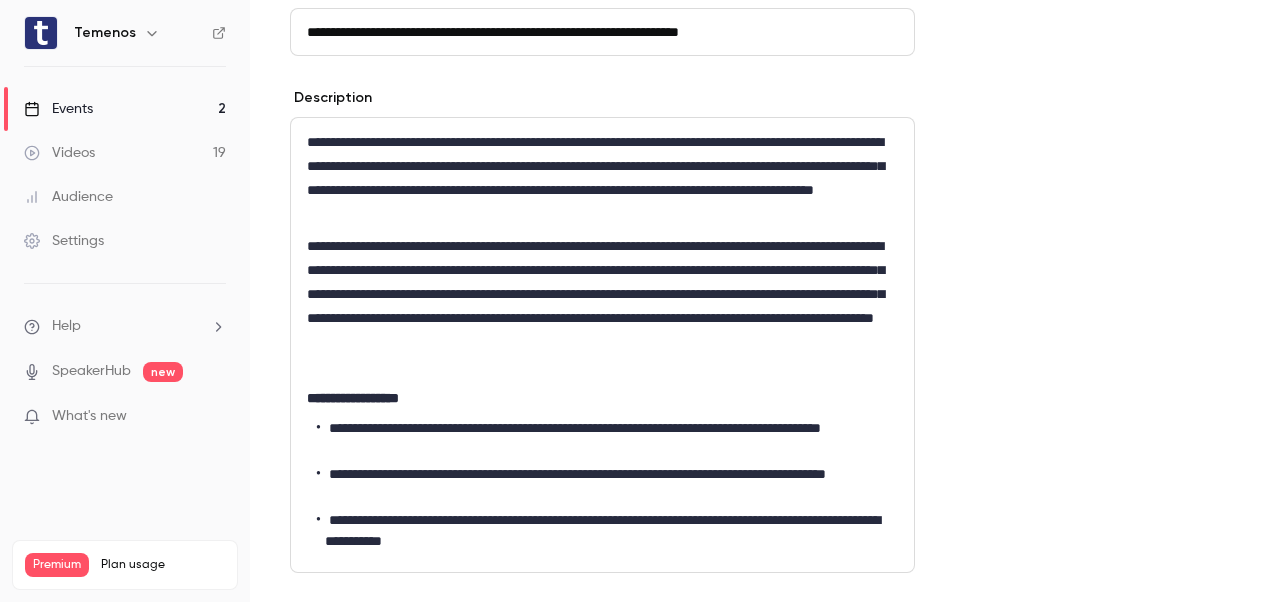 scroll, scrollTop: 0, scrollLeft: 0, axis: both 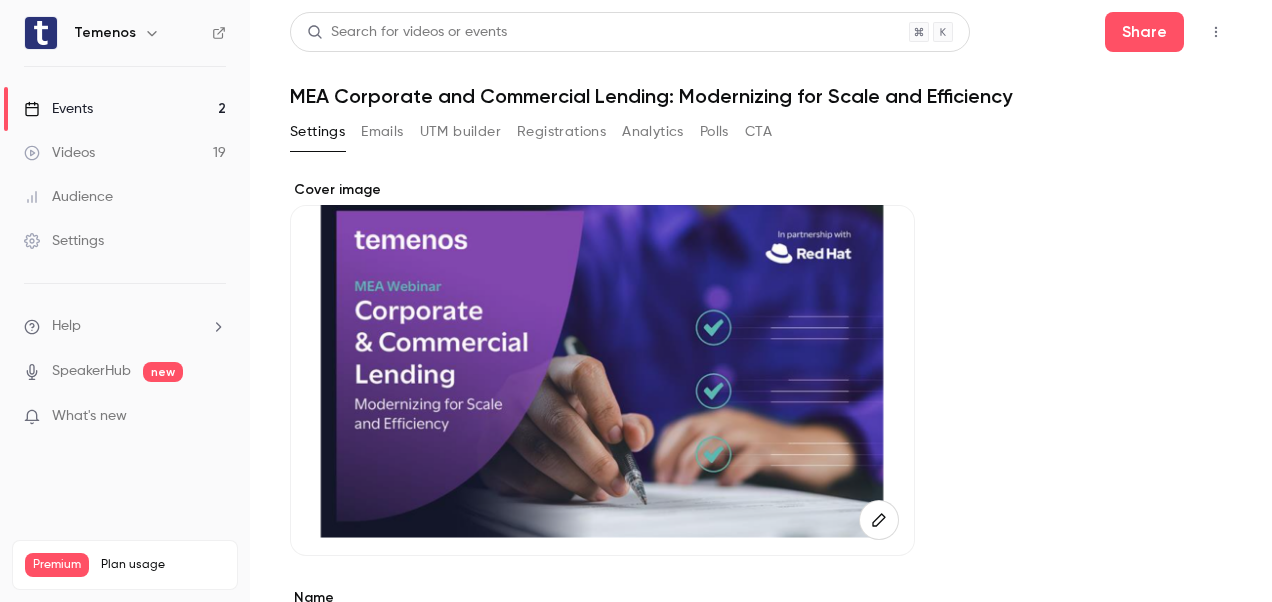 click on "Emails" at bounding box center [382, 132] 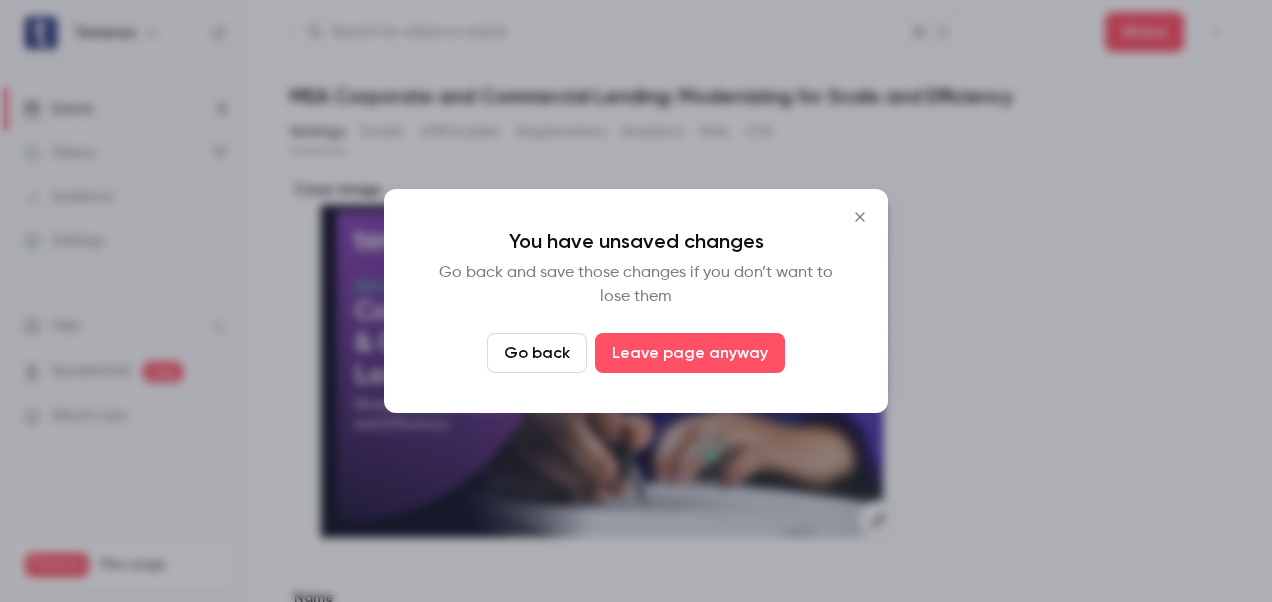drag, startPoint x: 558, startPoint y: 364, endPoint x: 569, endPoint y: 358, distance: 12.529964 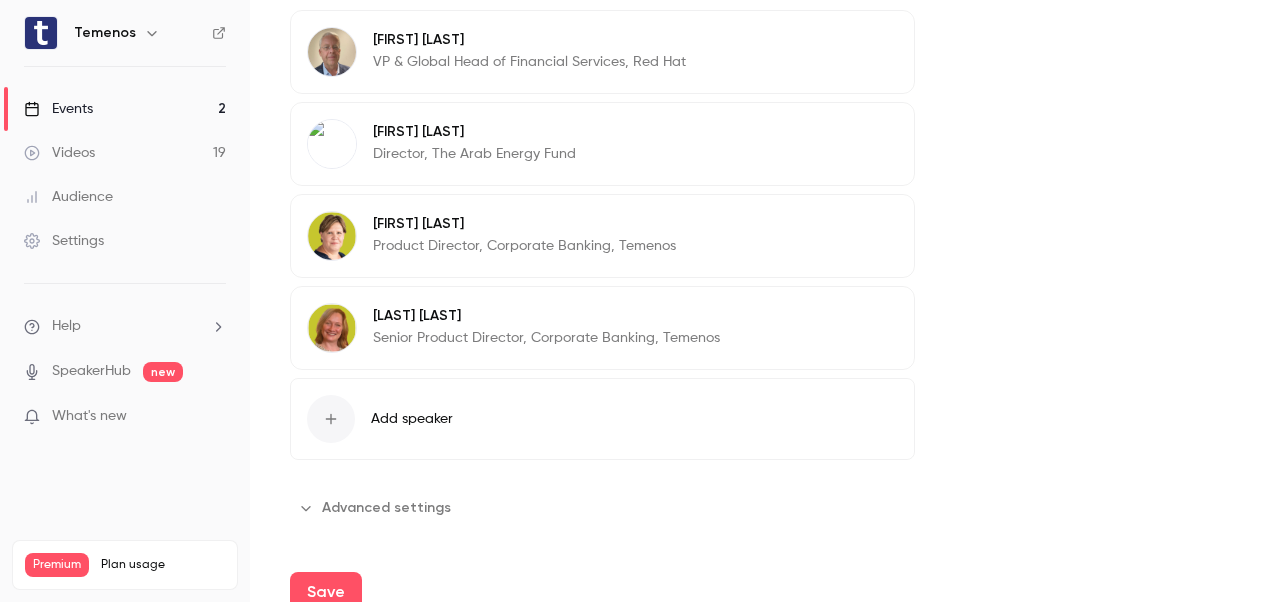 scroll, scrollTop: 1805, scrollLeft: 0, axis: vertical 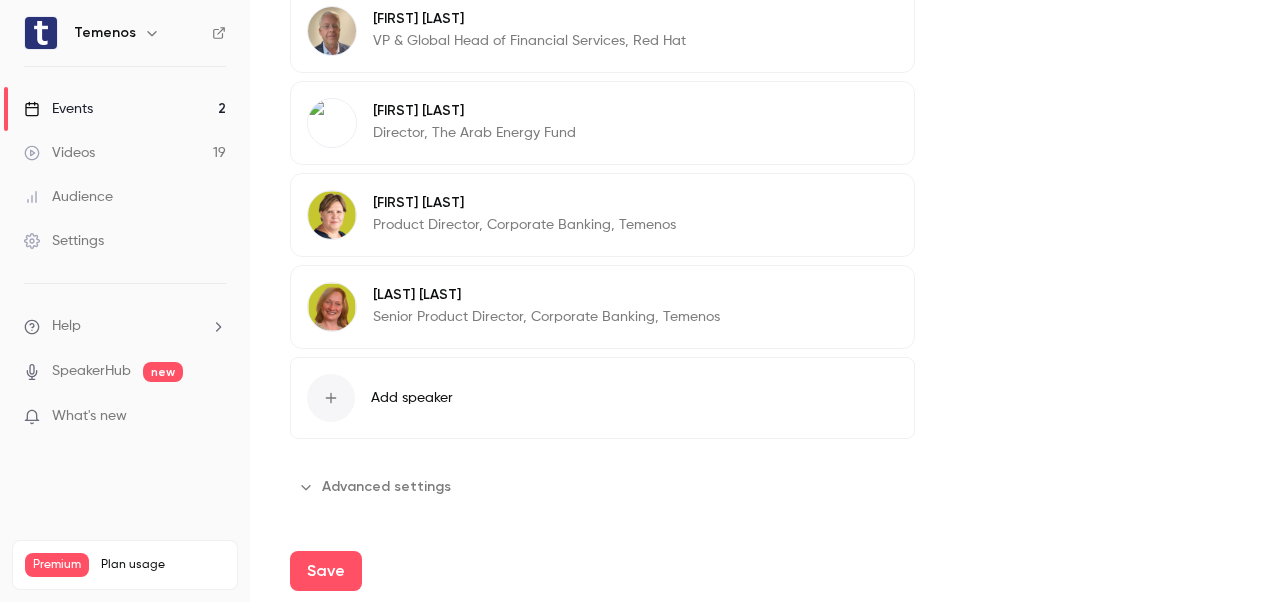 click on "Save" at bounding box center (326, 571) 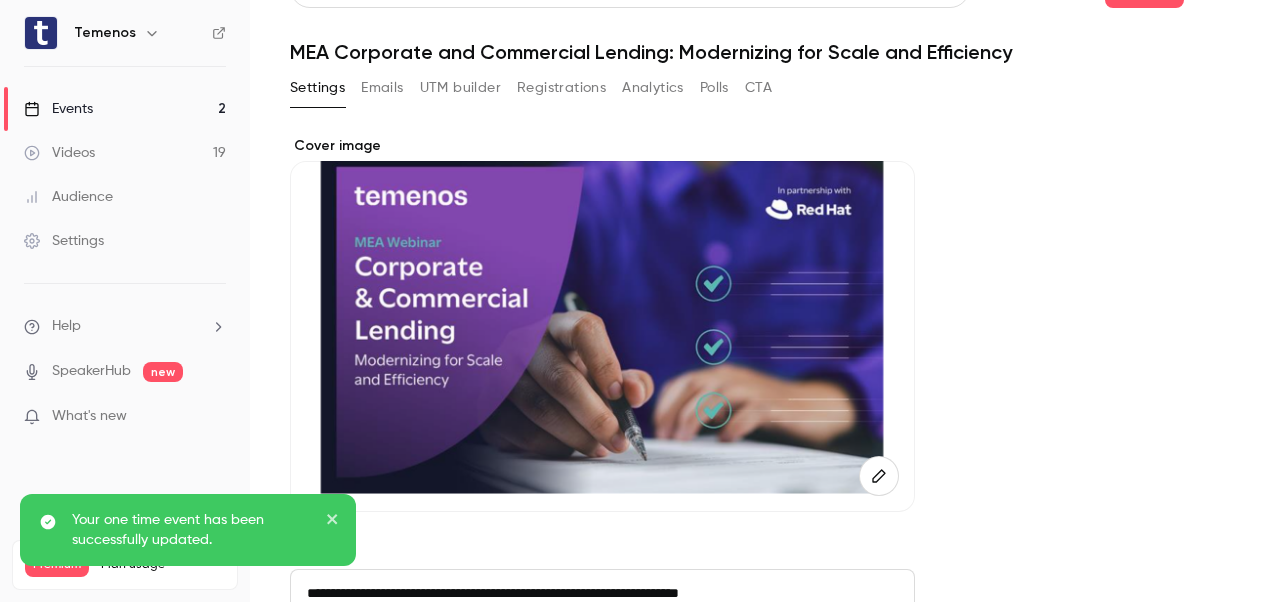 scroll, scrollTop: 0, scrollLeft: 0, axis: both 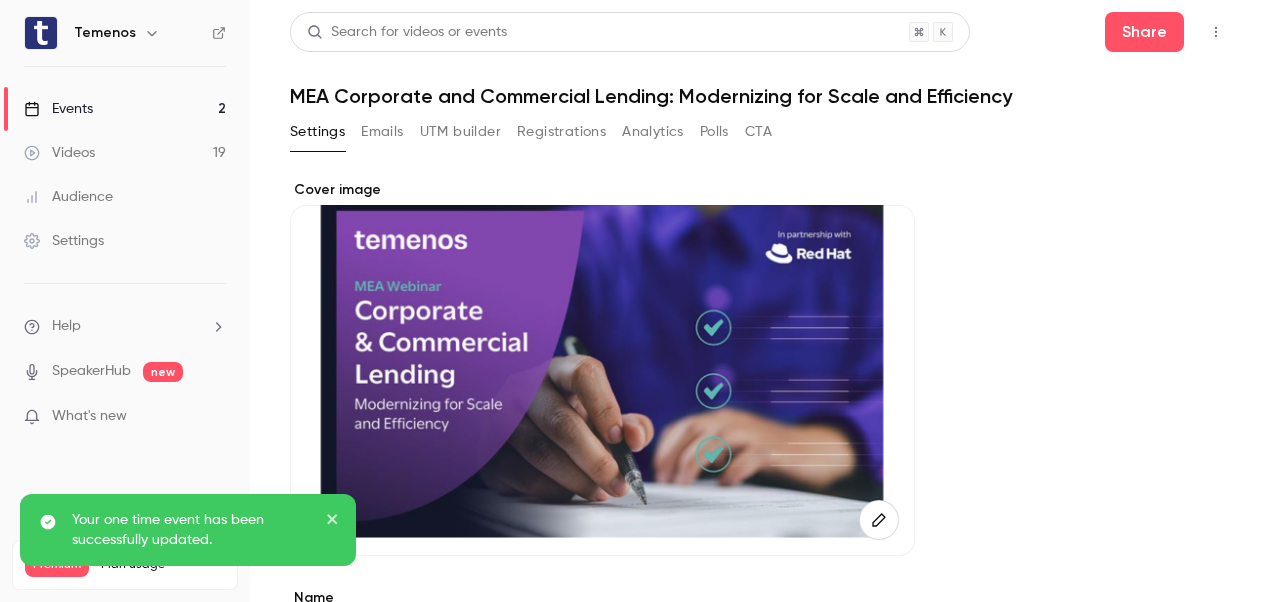 click on "Emails" at bounding box center (382, 132) 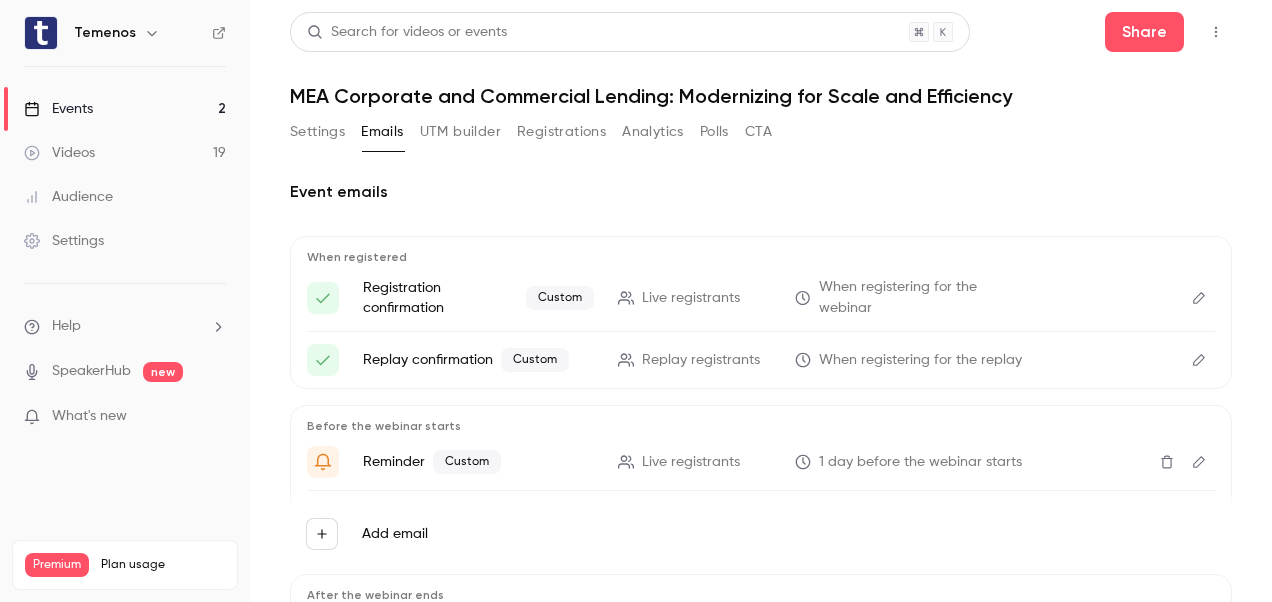 click at bounding box center [1199, 298] 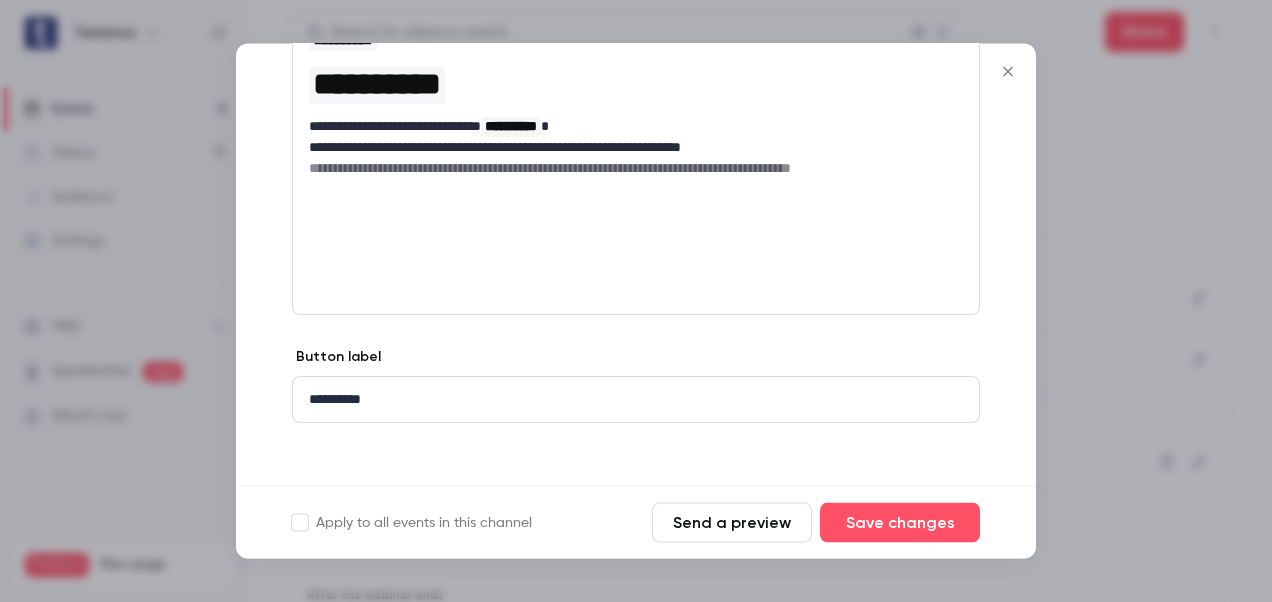 scroll, scrollTop: 293, scrollLeft: 0, axis: vertical 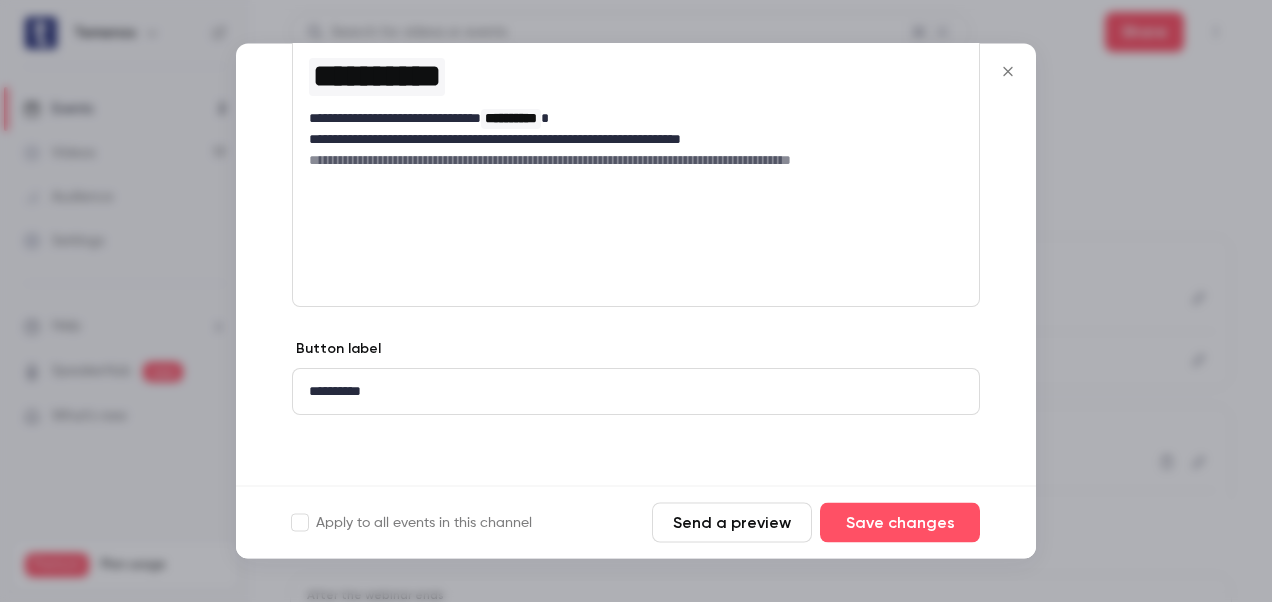 click 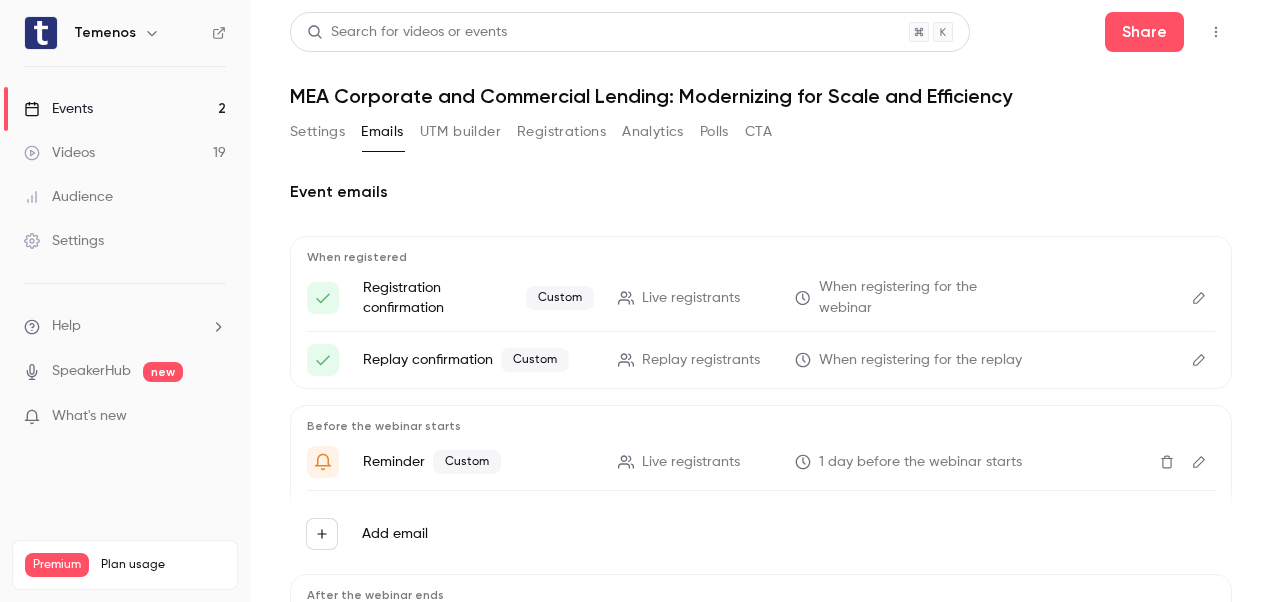 click at bounding box center (1199, 360) 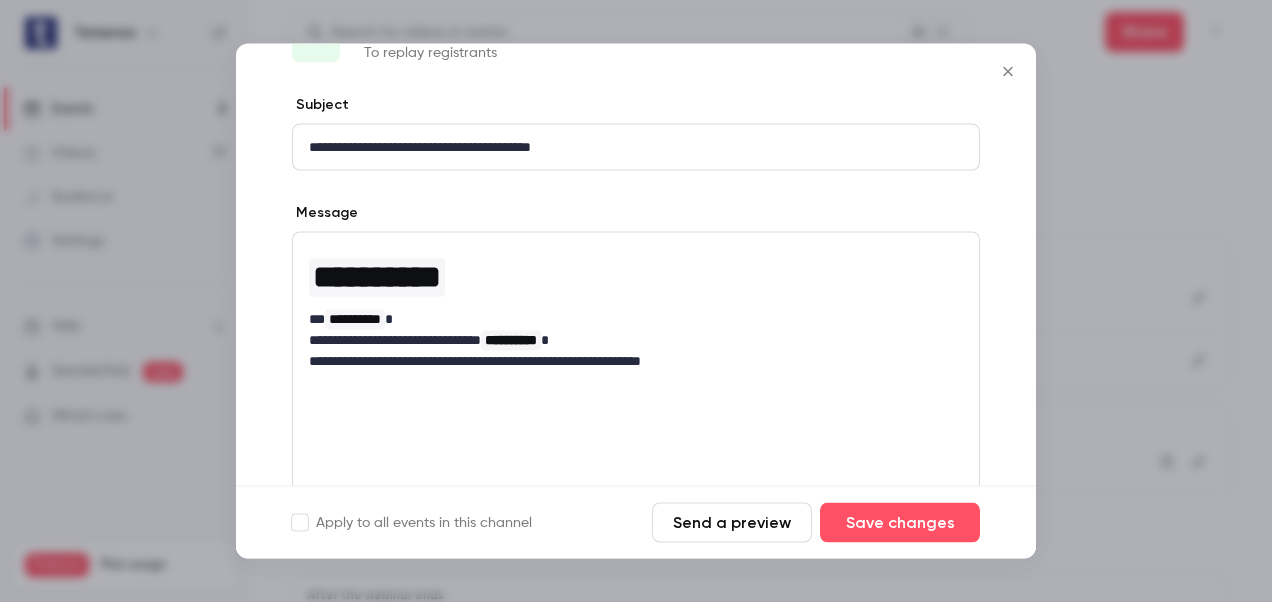 scroll, scrollTop: 200, scrollLeft: 0, axis: vertical 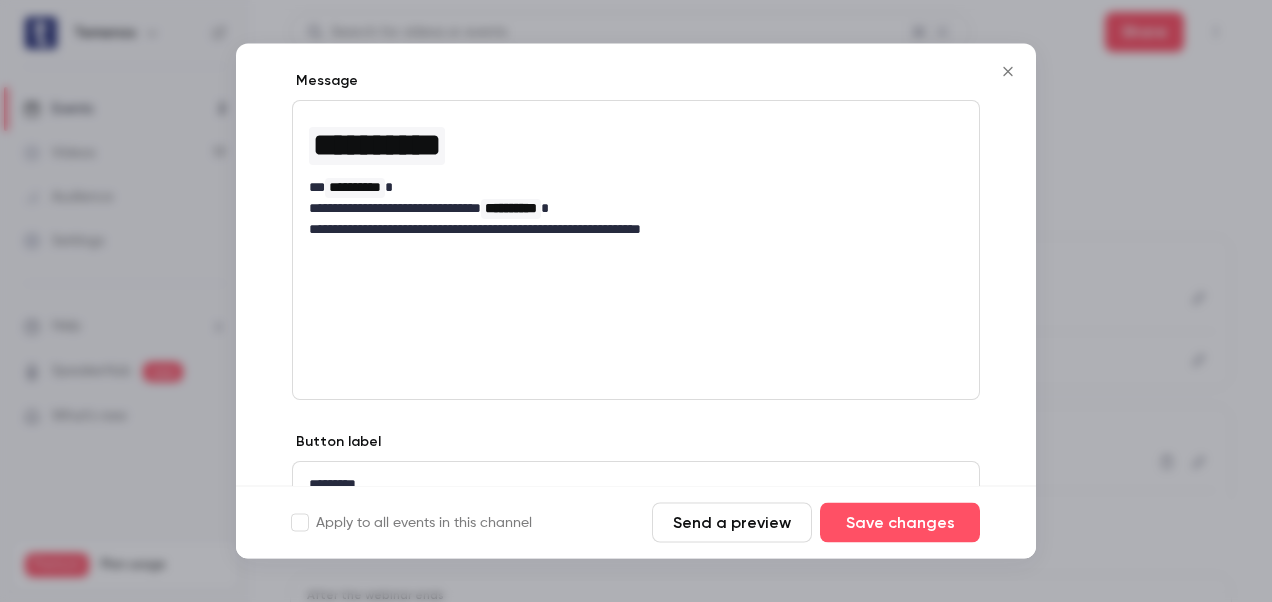 click 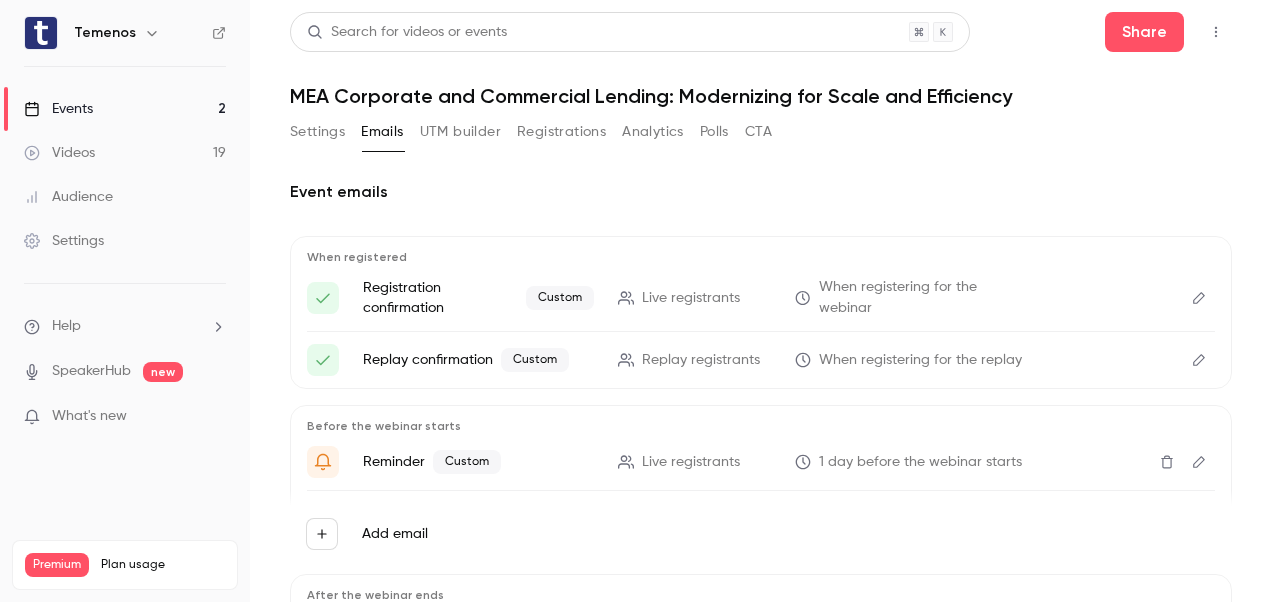 click on "Before the webinar starts Reminder Custom Live registrants 1 day before the webinar starts Reminder Custom Live registrants 10 minutes before the webinar starts" at bounding box center (761, 481) 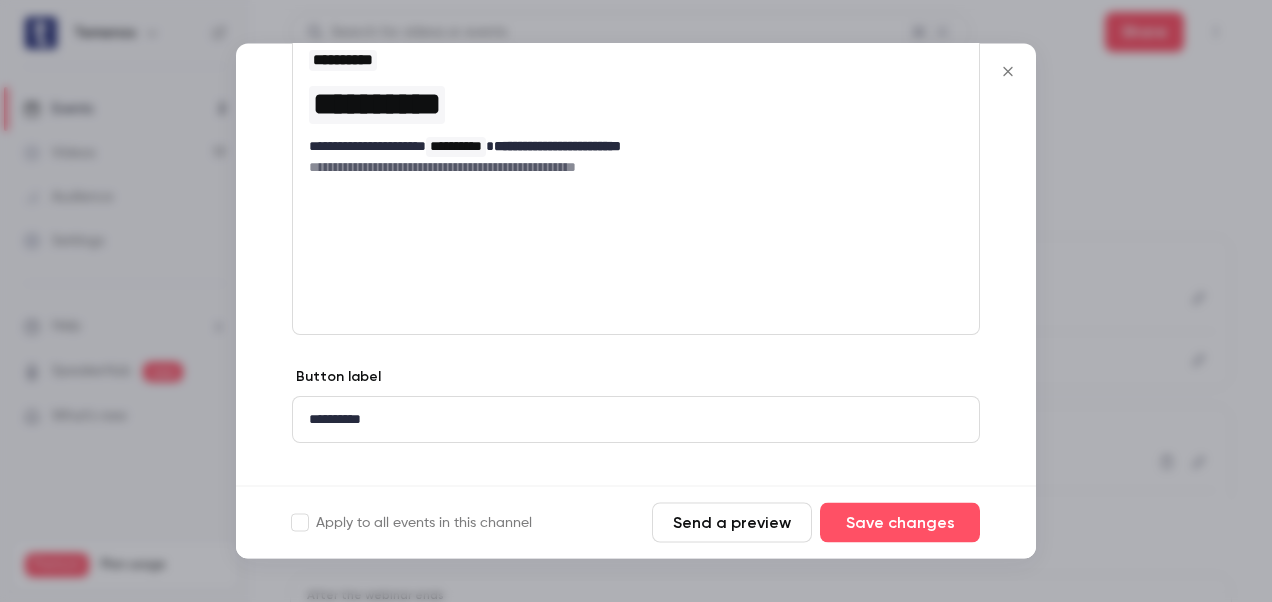 scroll, scrollTop: 398, scrollLeft: 0, axis: vertical 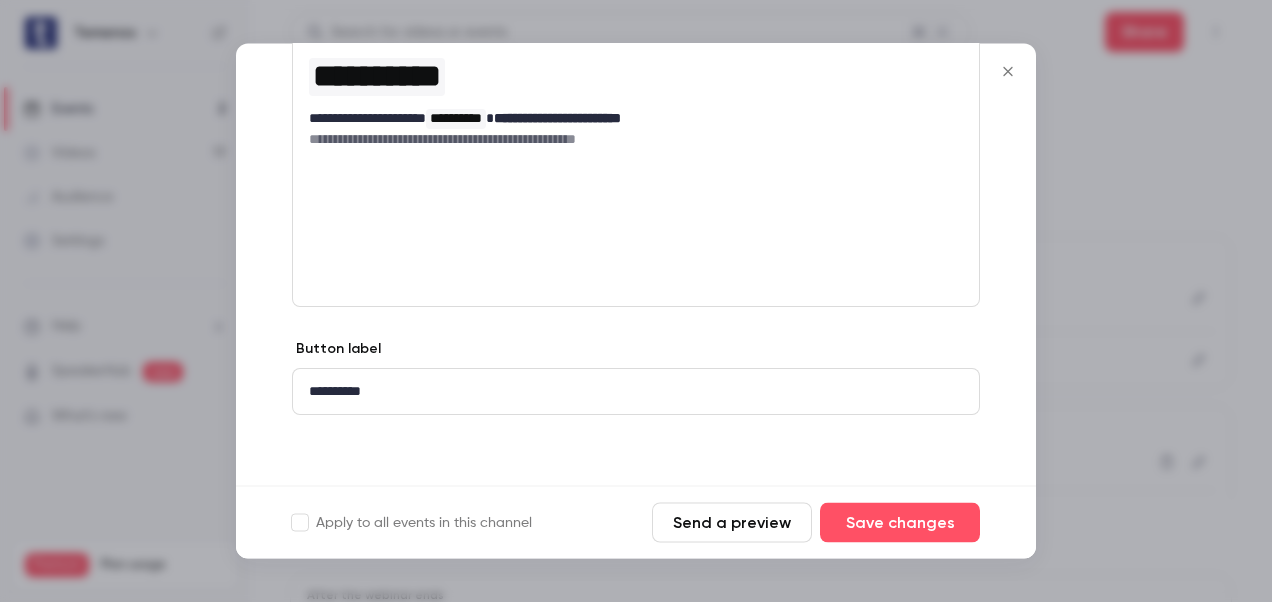 click 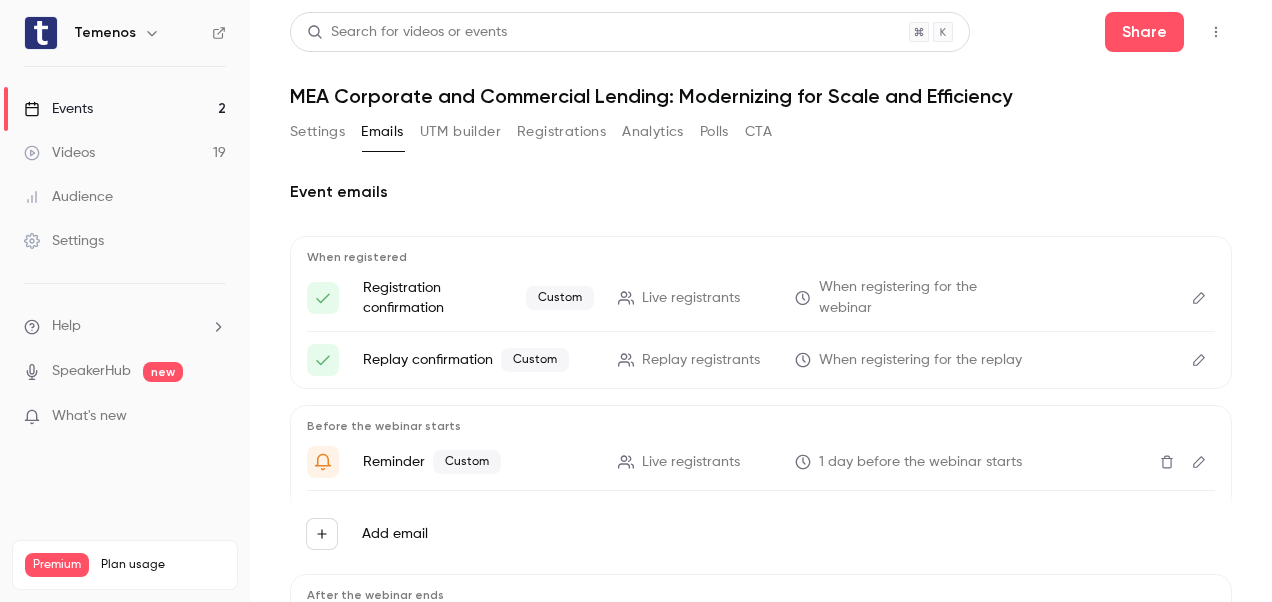click on "Registrations" at bounding box center [561, 132] 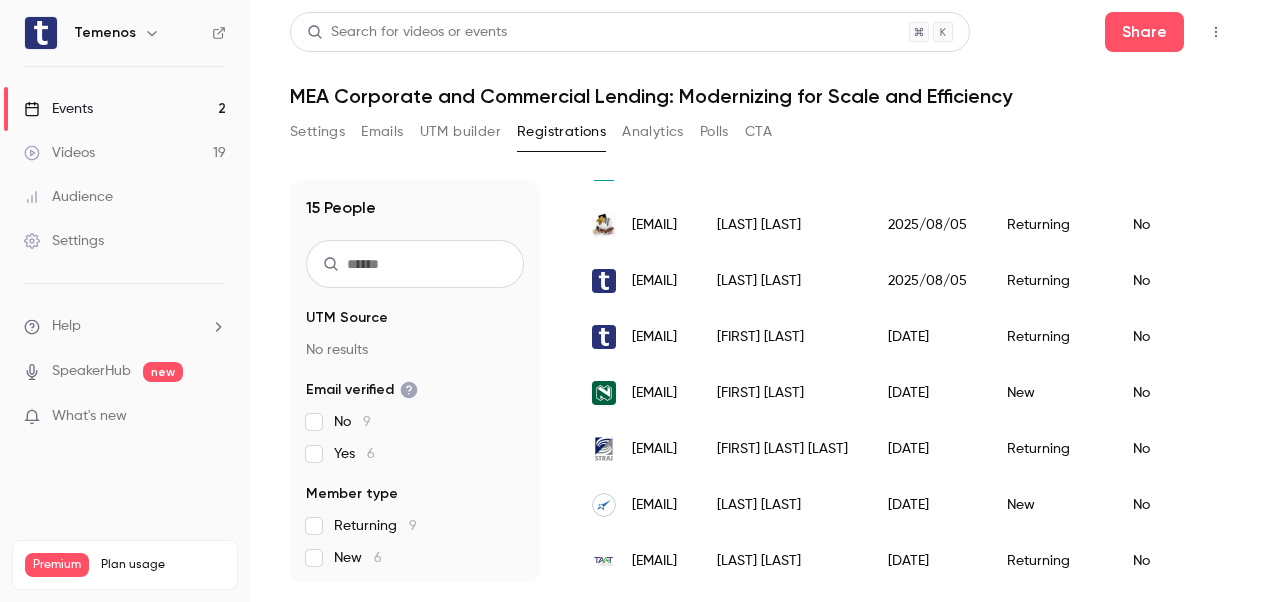 scroll, scrollTop: 0, scrollLeft: 0, axis: both 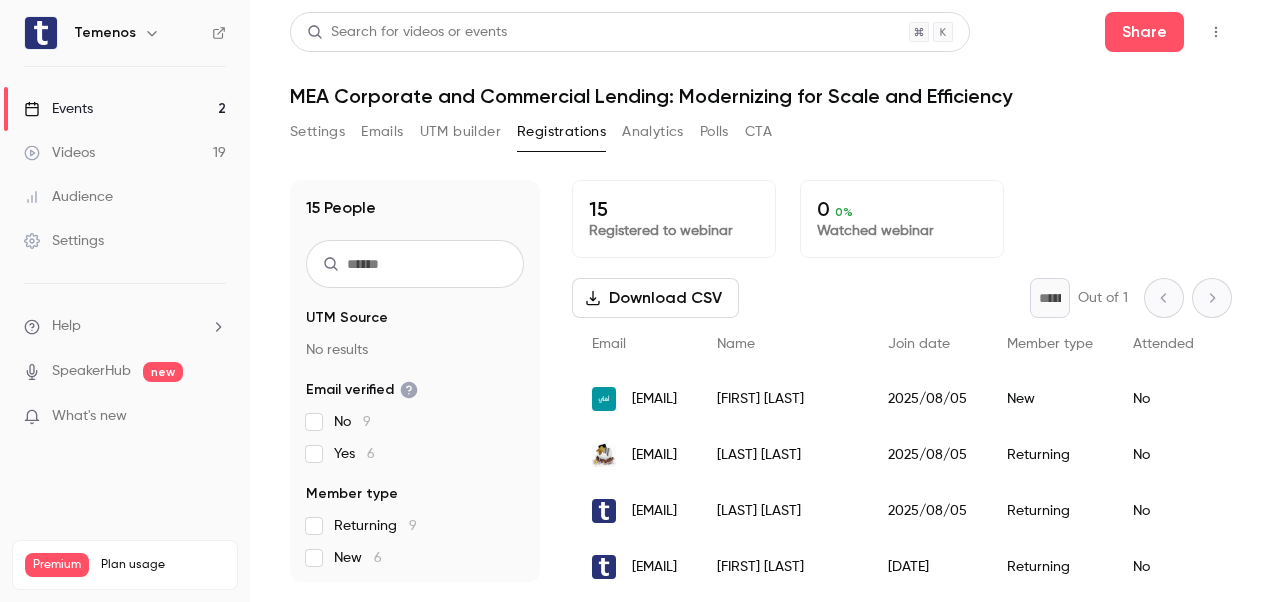 click on "Events" at bounding box center [58, 109] 